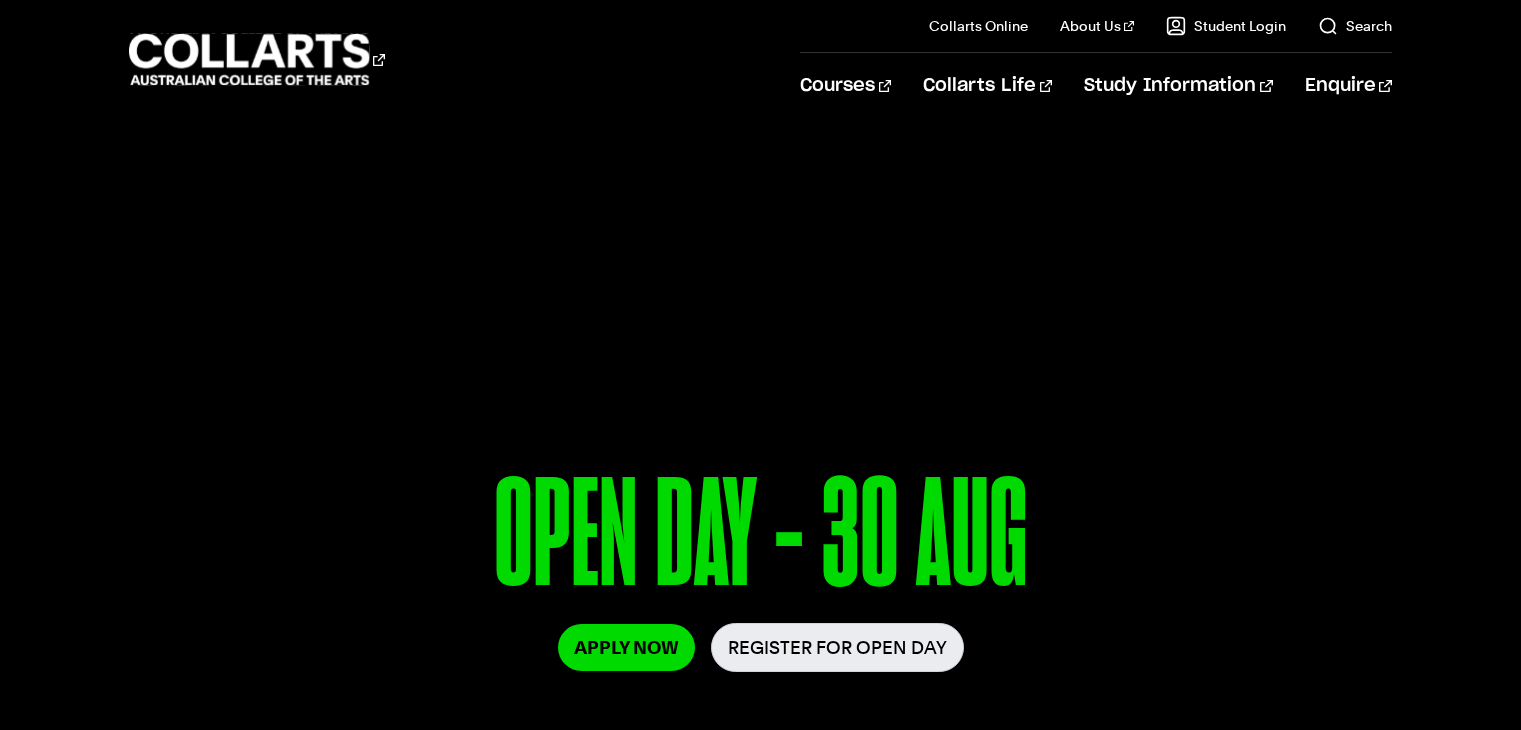 scroll, scrollTop: 0, scrollLeft: 0, axis: both 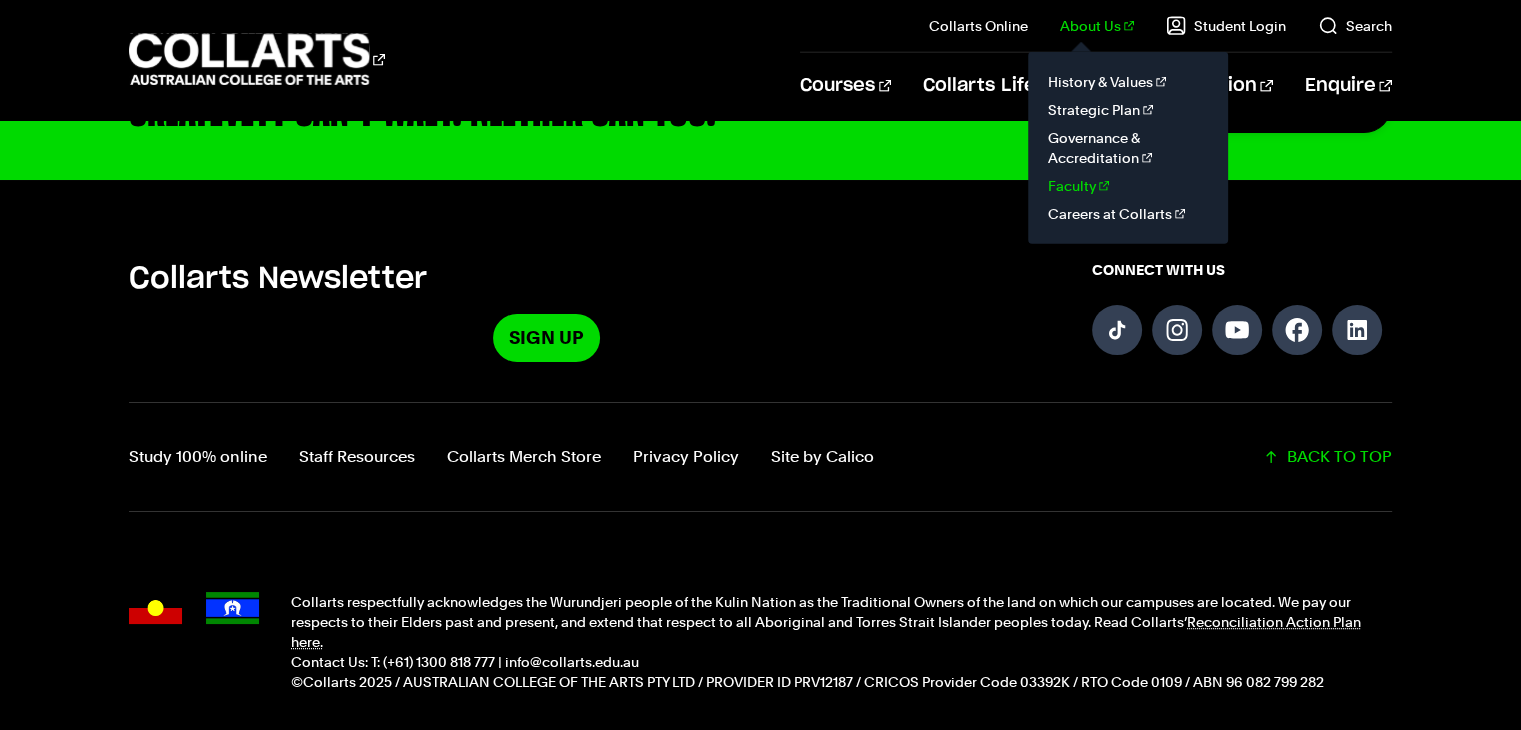 click on "Faculty" at bounding box center (1128, 186) 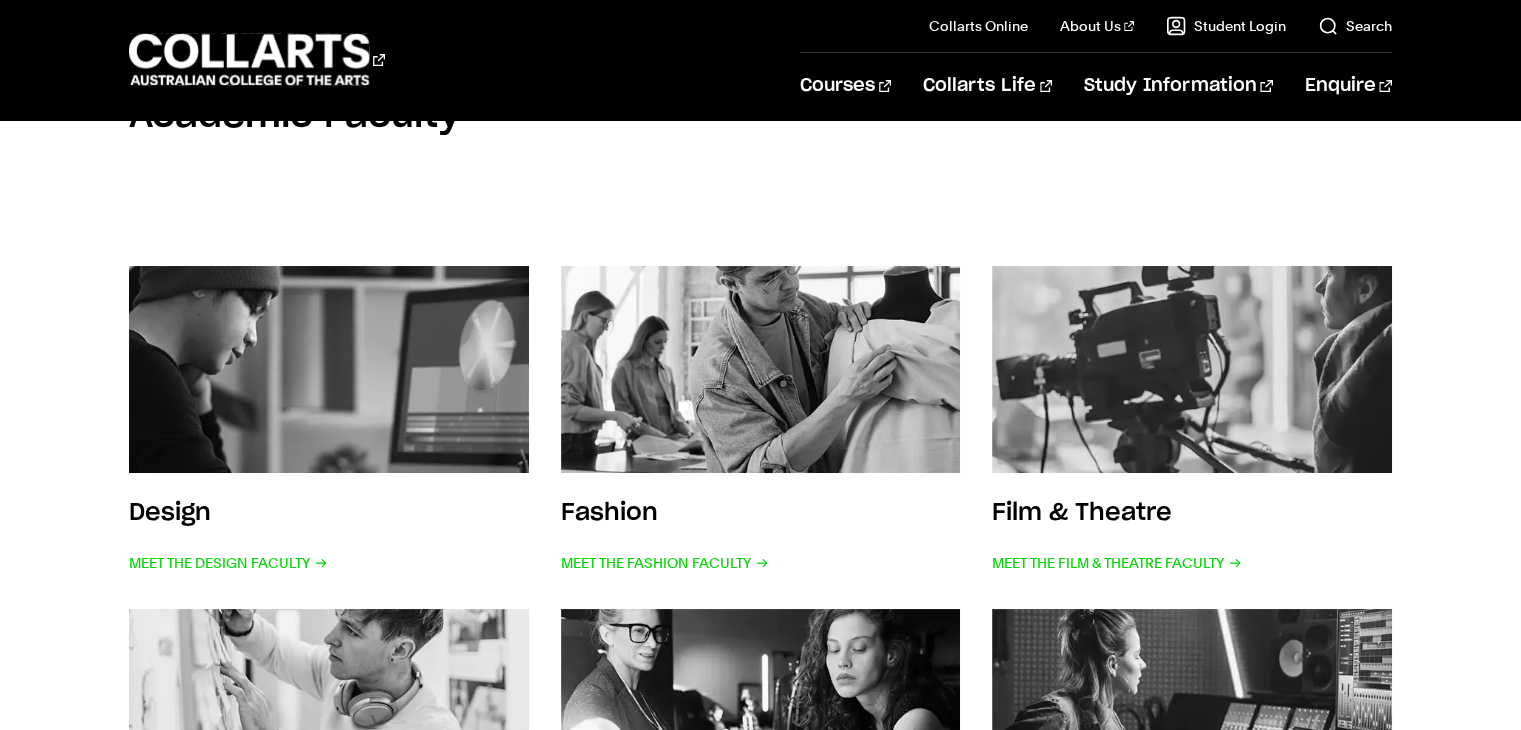 scroll, scrollTop: 0, scrollLeft: 0, axis: both 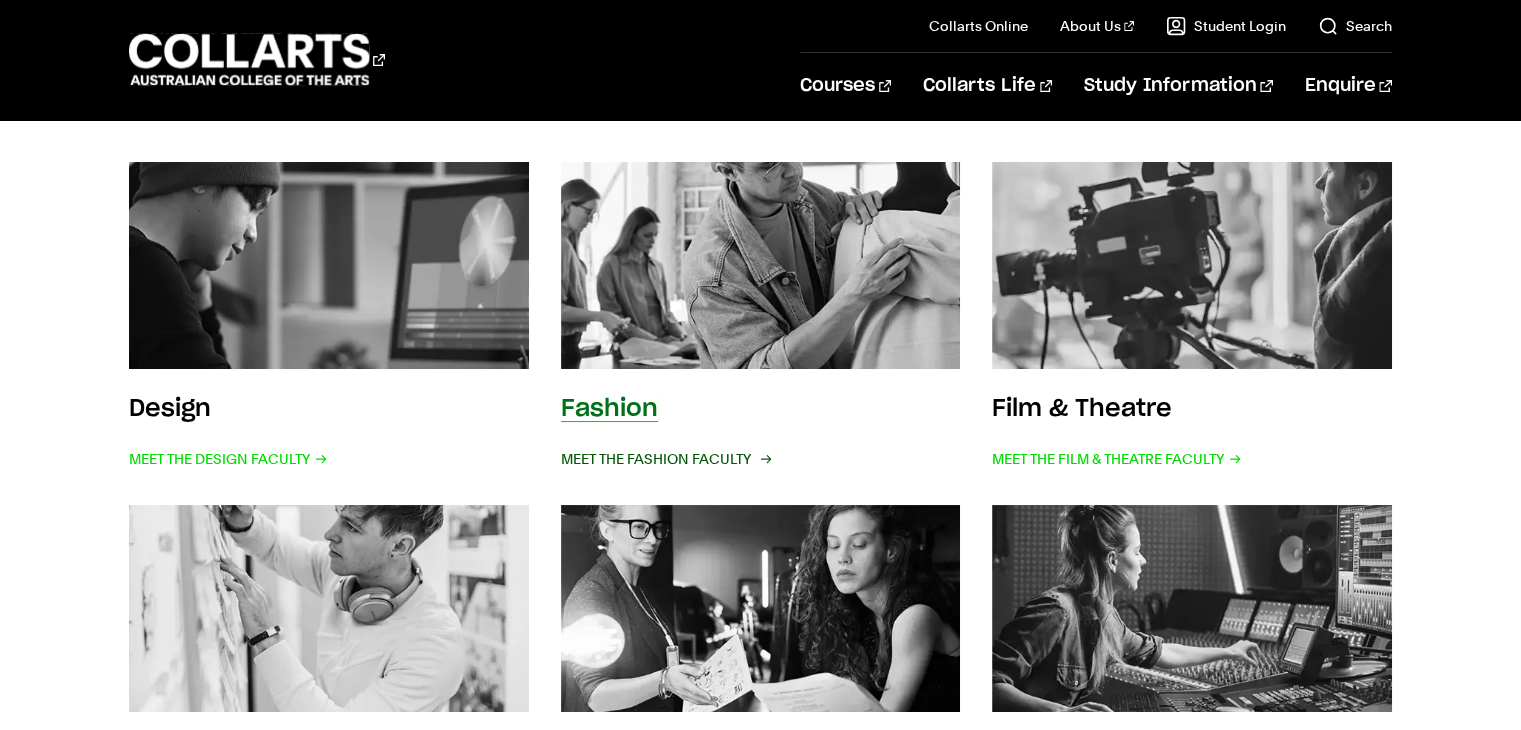 click on "Meet the Fashion Faculty" at bounding box center (665, 459) 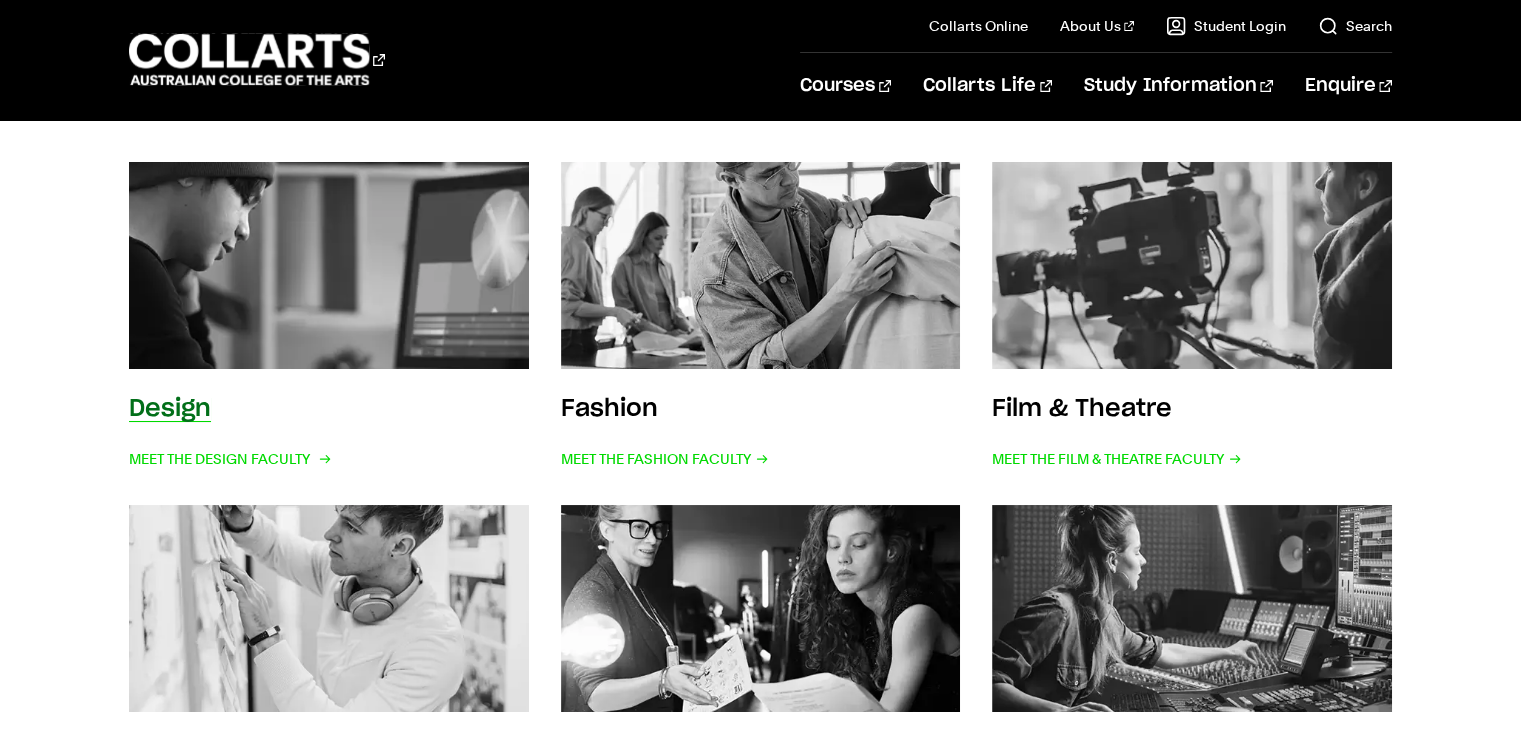 click at bounding box center (328, 266) 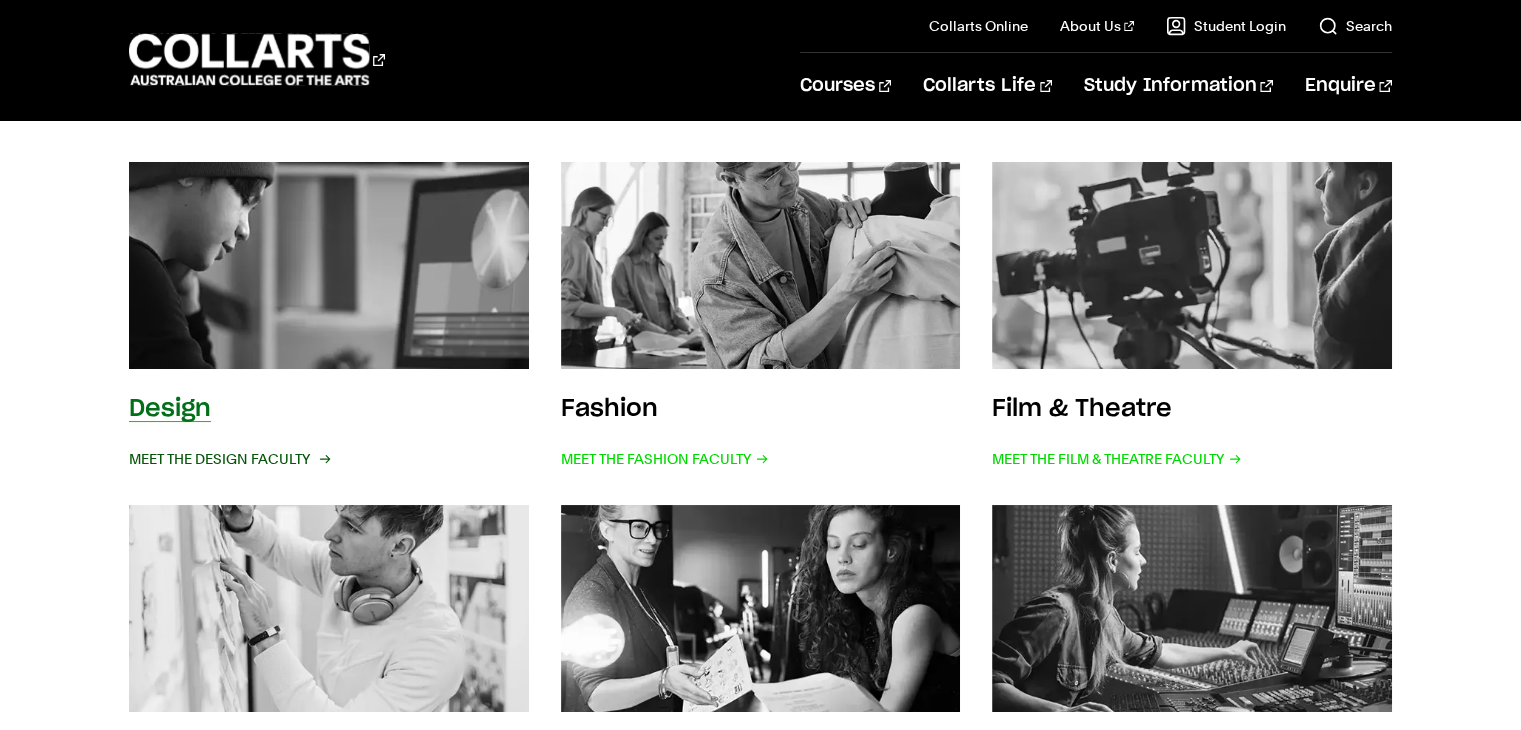 click on "Meet the Design Faculty" at bounding box center (228, 459) 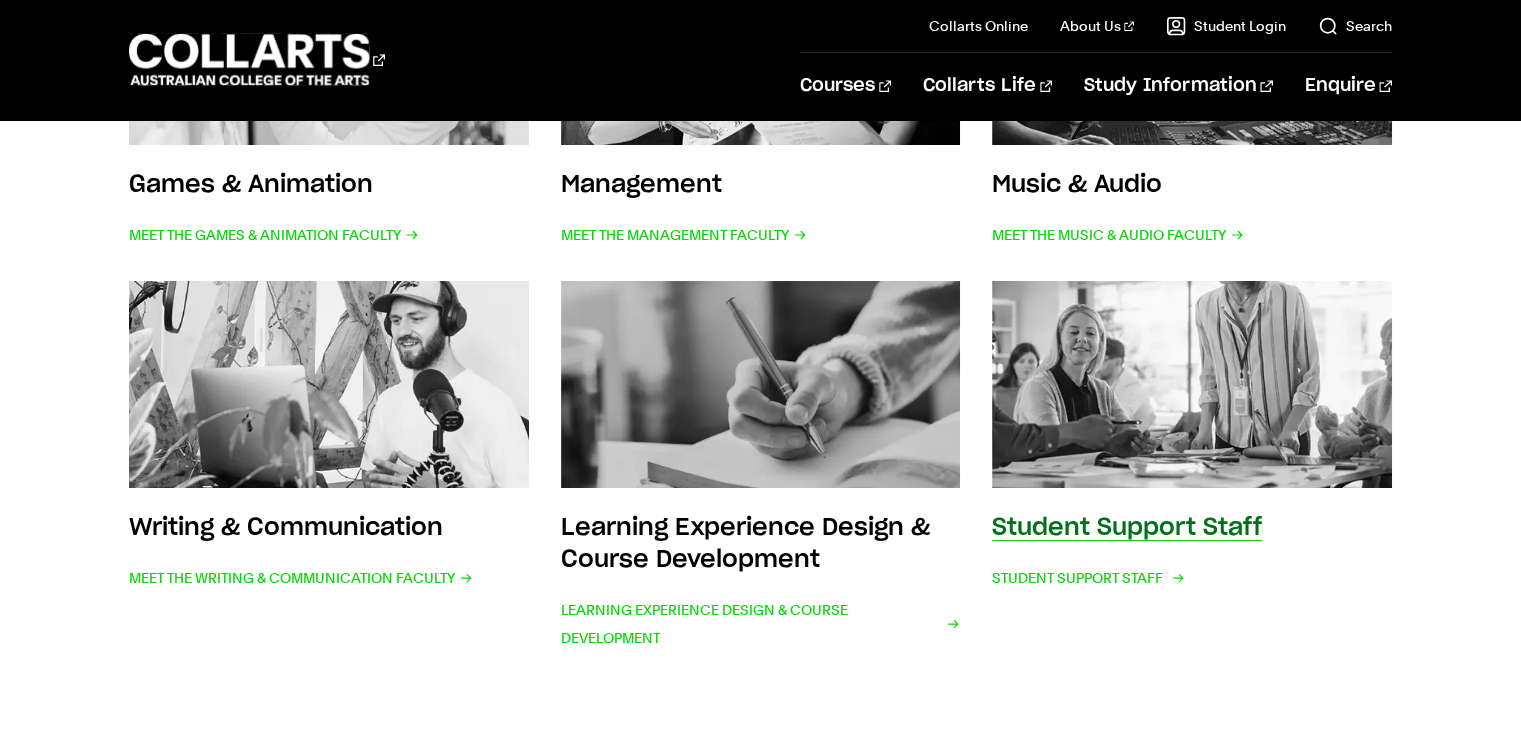 scroll, scrollTop: 1000, scrollLeft: 0, axis: vertical 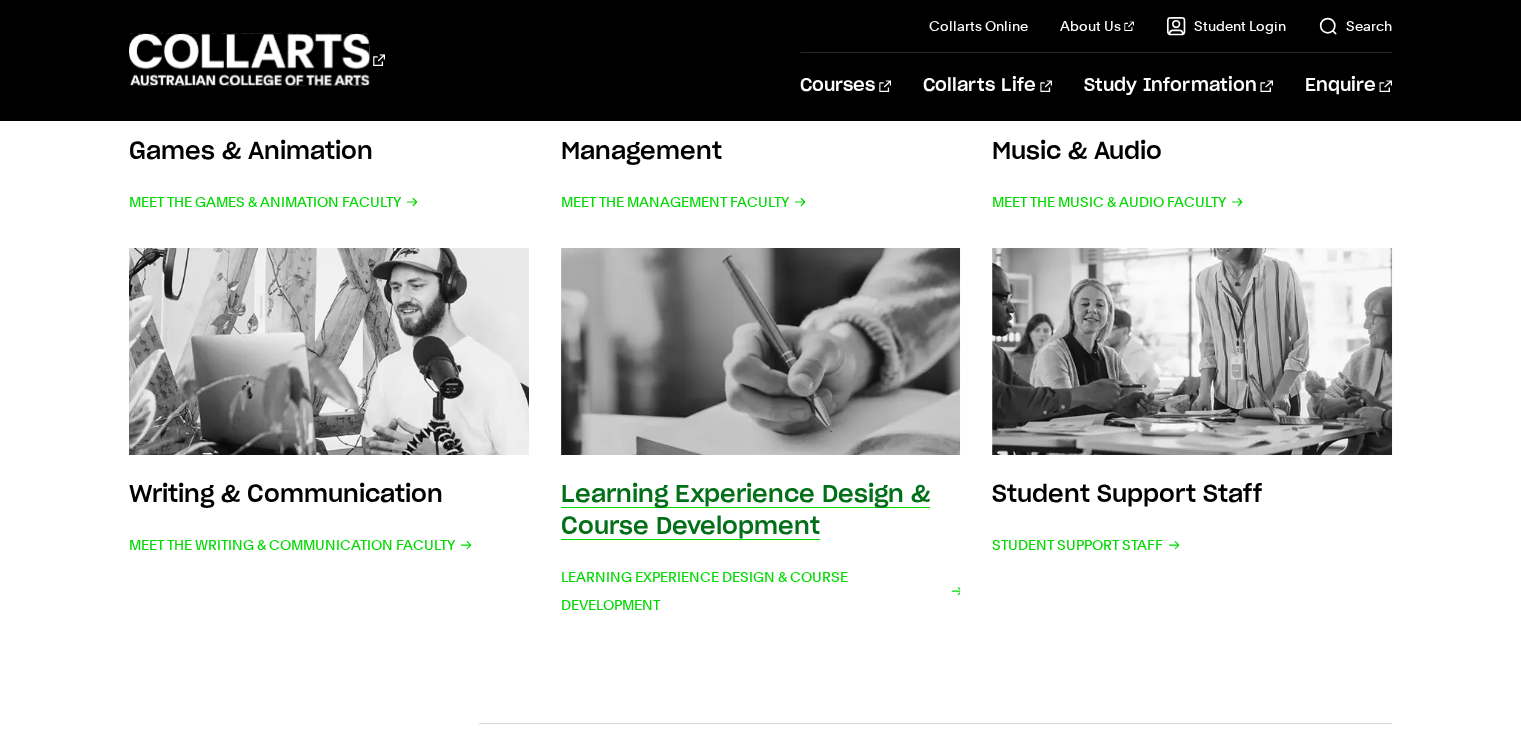 click on "Learning Experience Design & Course Development" at bounding box center (745, 511) 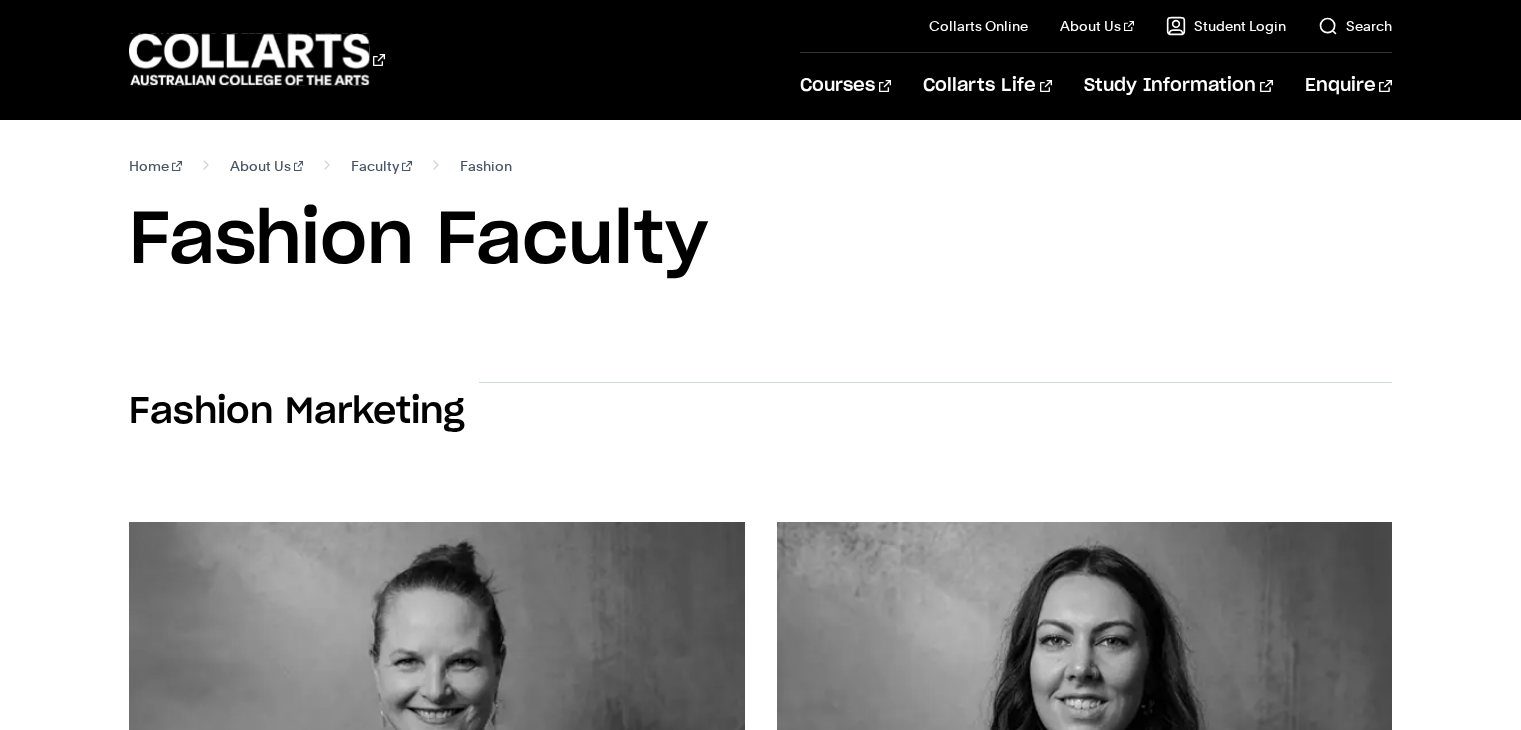 scroll, scrollTop: 134, scrollLeft: 0, axis: vertical 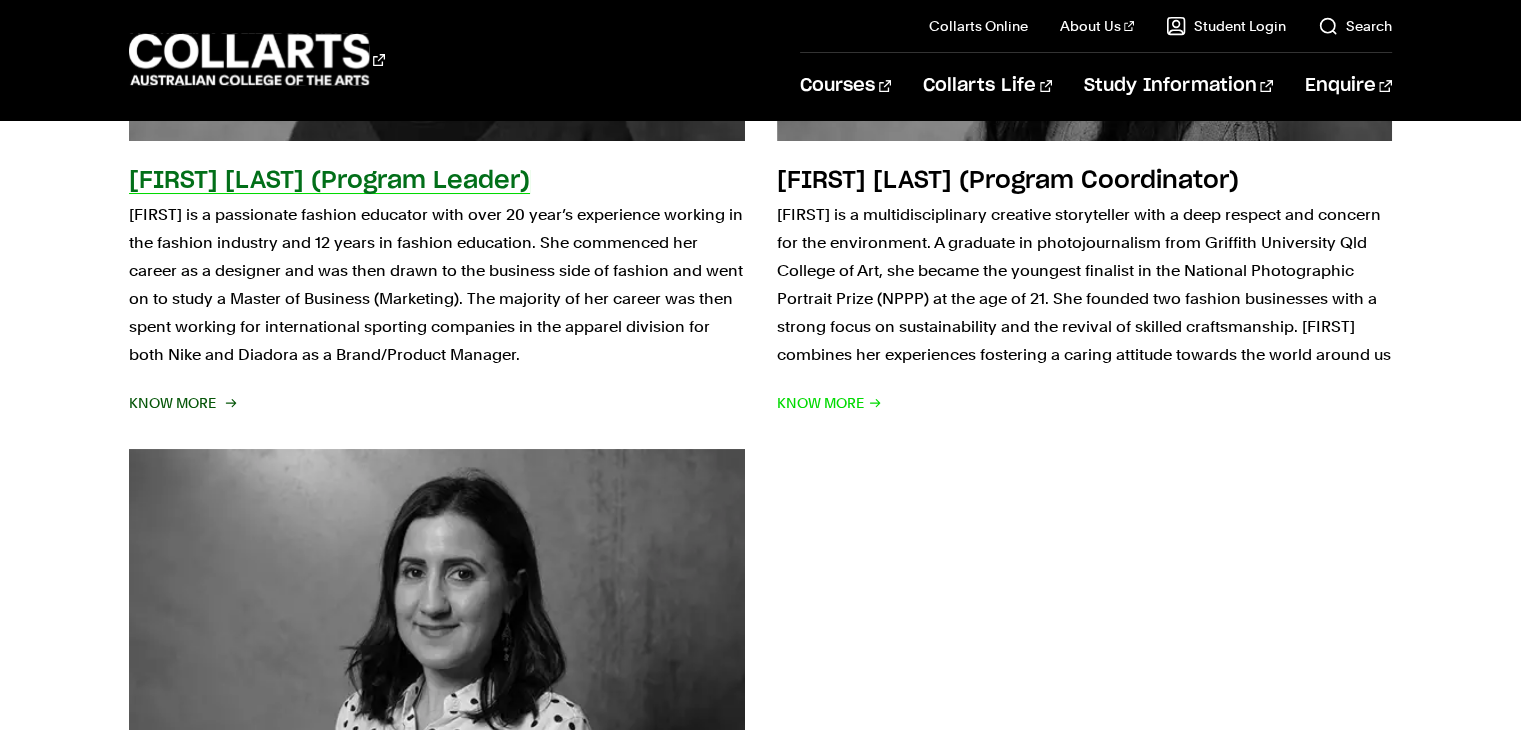 click on "Debbie Pratt (Program Leader)" at bounding box center [329, 181] 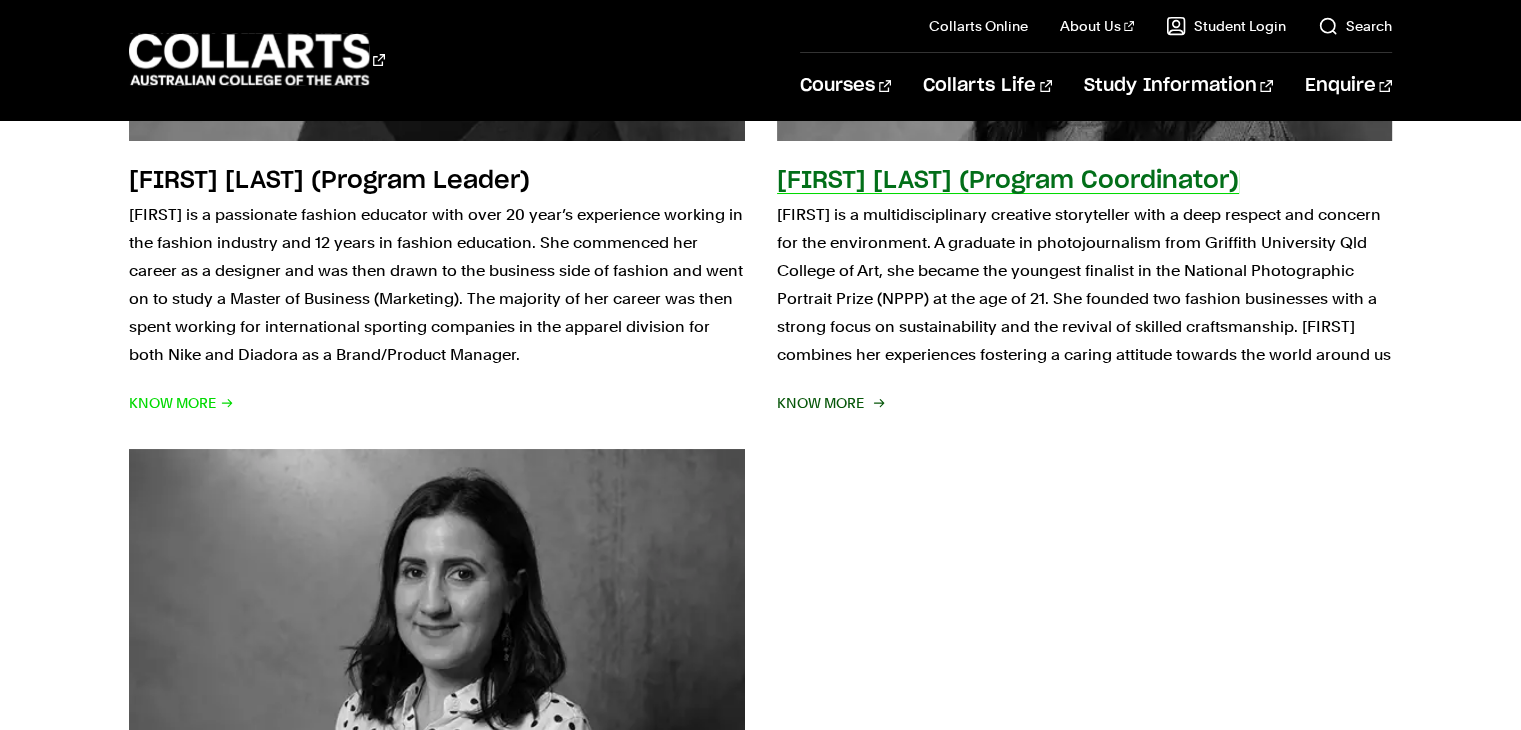 click on "Monique Montfroy (Program Coordinator)" at bounding box center (1008, 181) 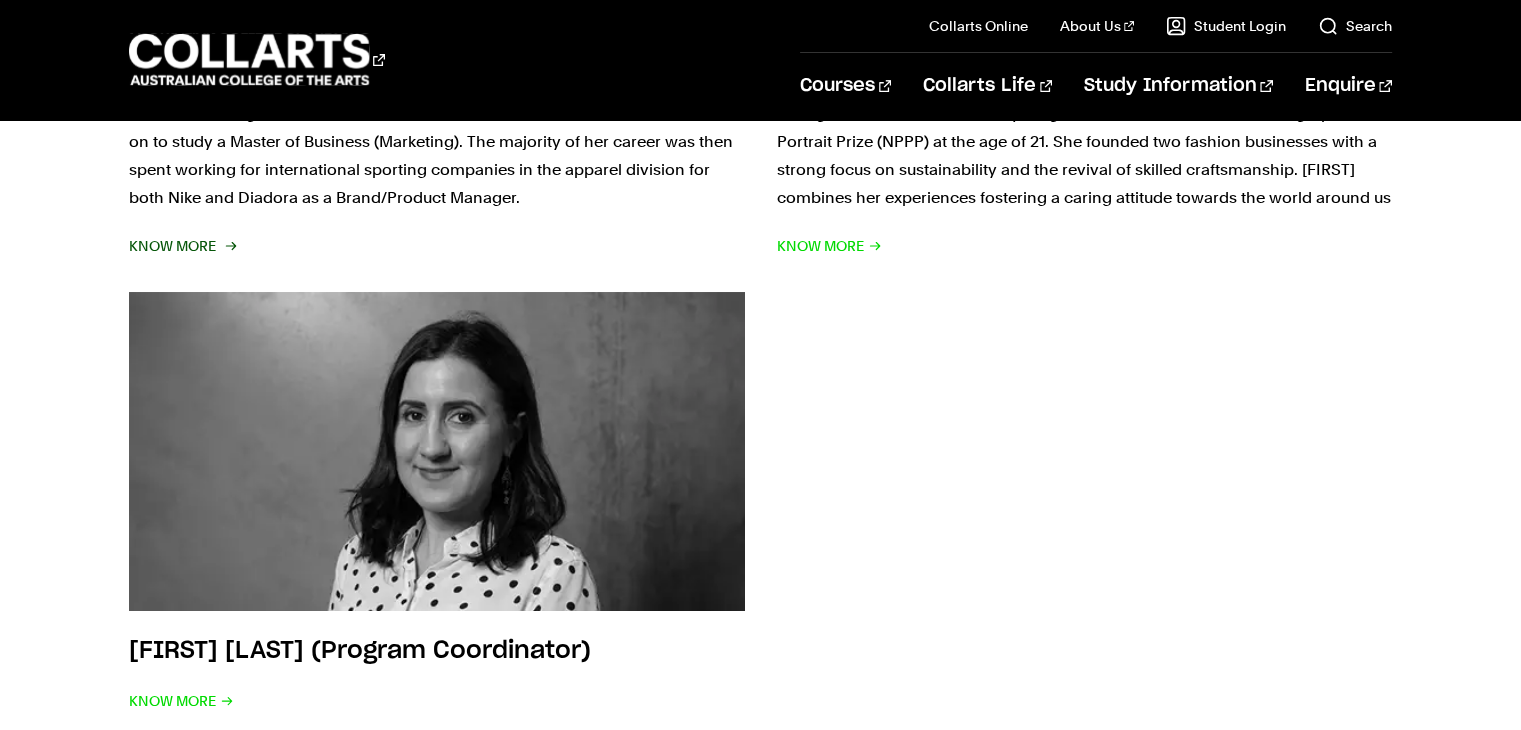 scroll, scrollTop: 1100, scrollLeft: 0, axis: vertical 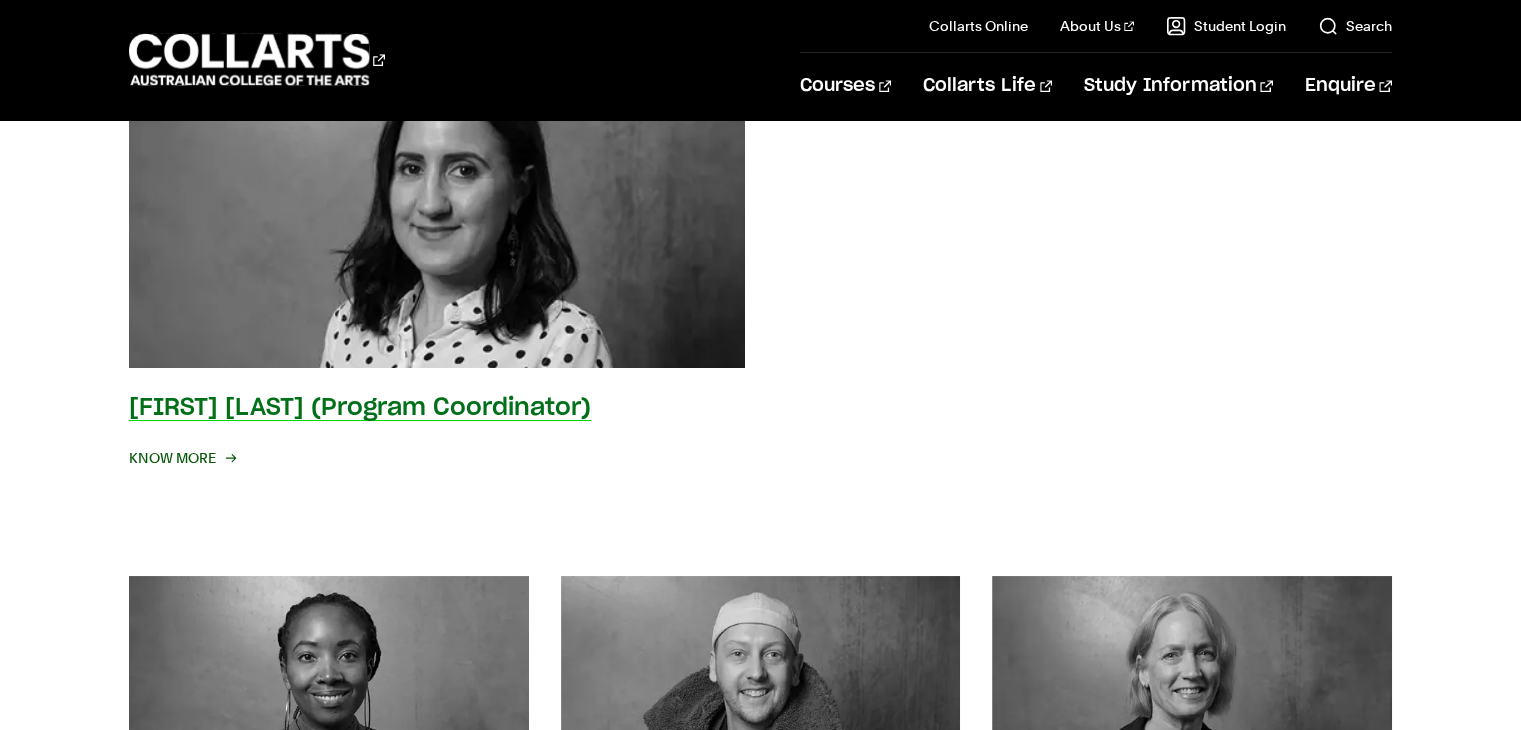 click on "Diane Curtis (Program Coordinator)" at bounding box center (360, 408) 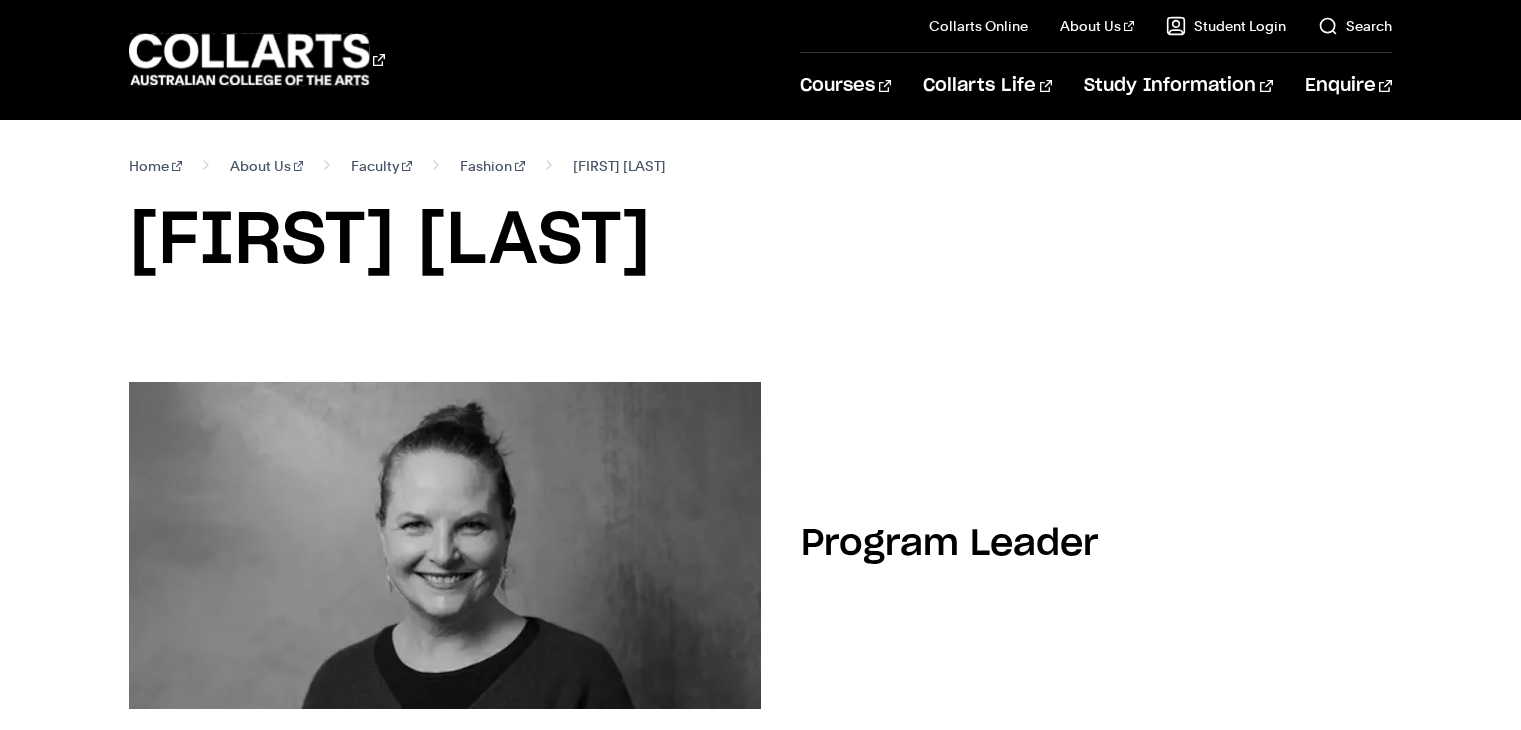 scroll, scrollTop: 1, scrollLeft: 0, axis: vertical 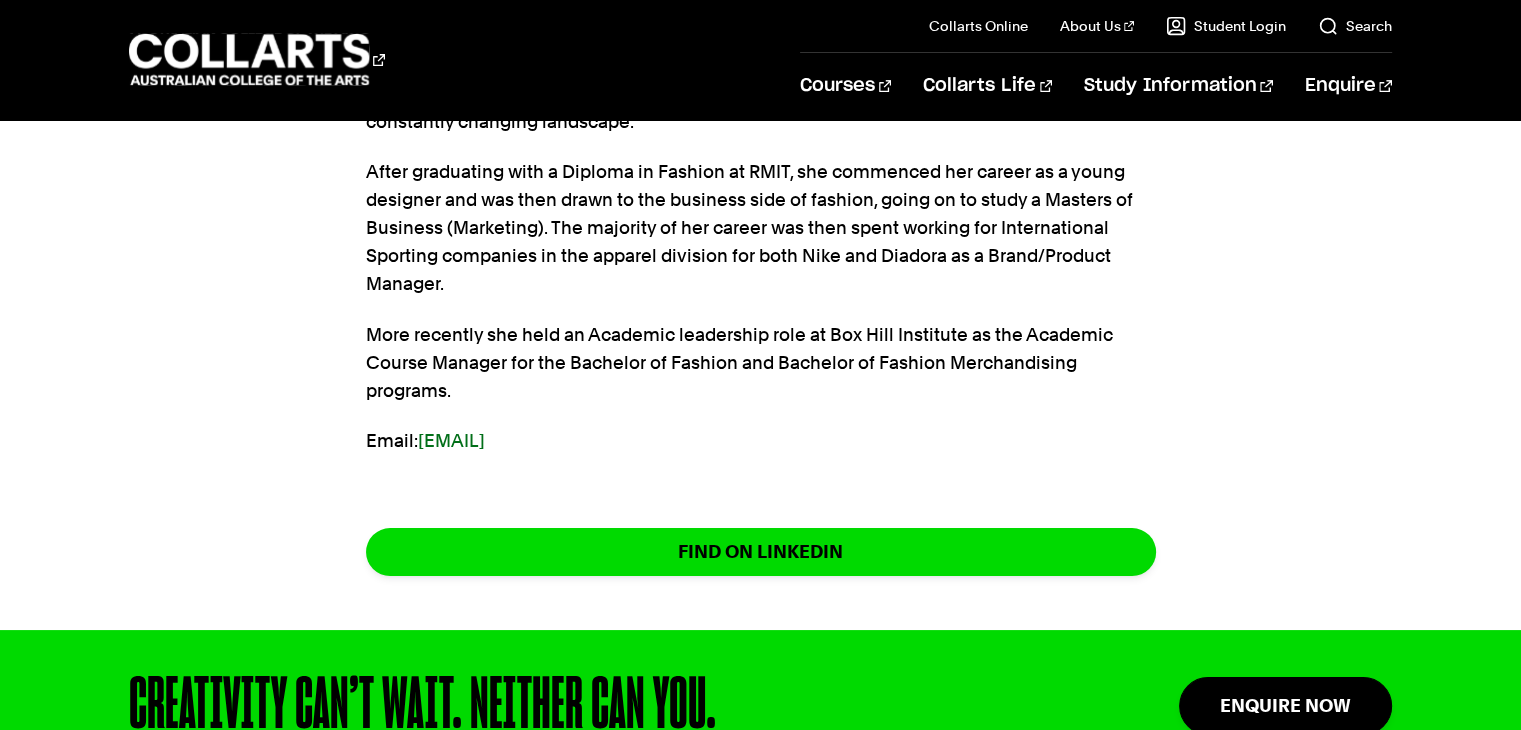 drag, startPoint x: 629, startPoint y: 445, endPoint x: 419, endPoint y: 441, distance: 210.03809 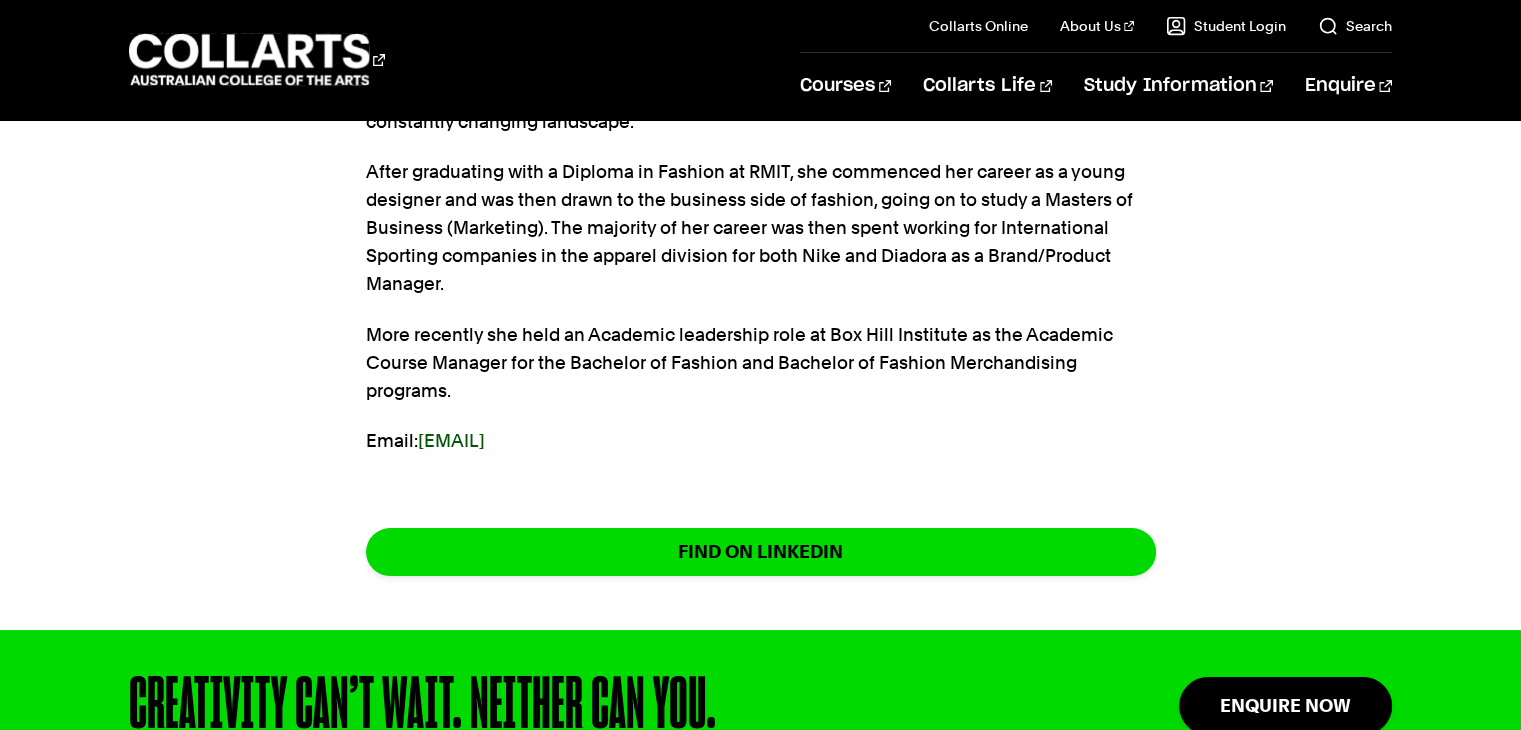copy on "dpratt@collarts.edu.au" 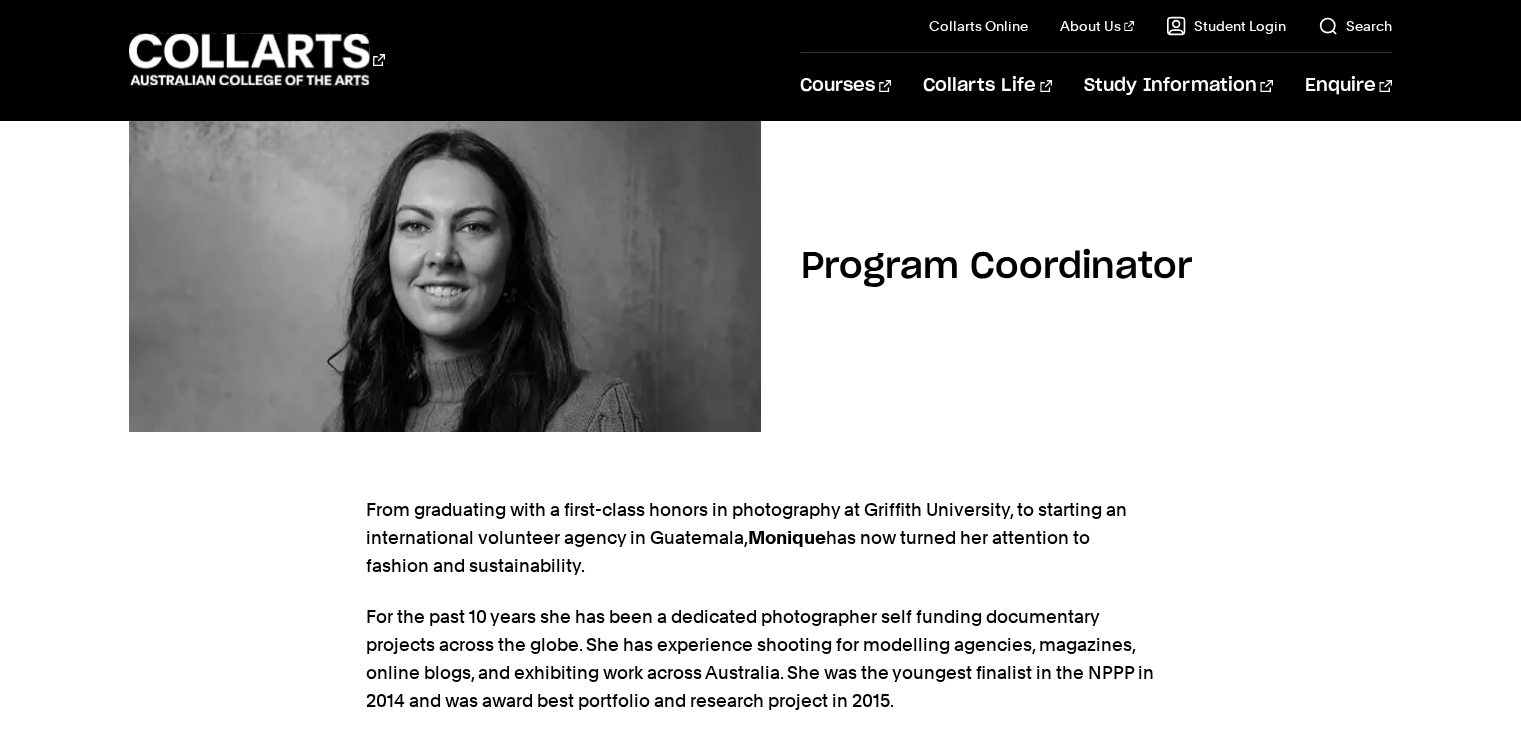 scroll, scrollTop: 0, scrollLeft: 0, axis: both 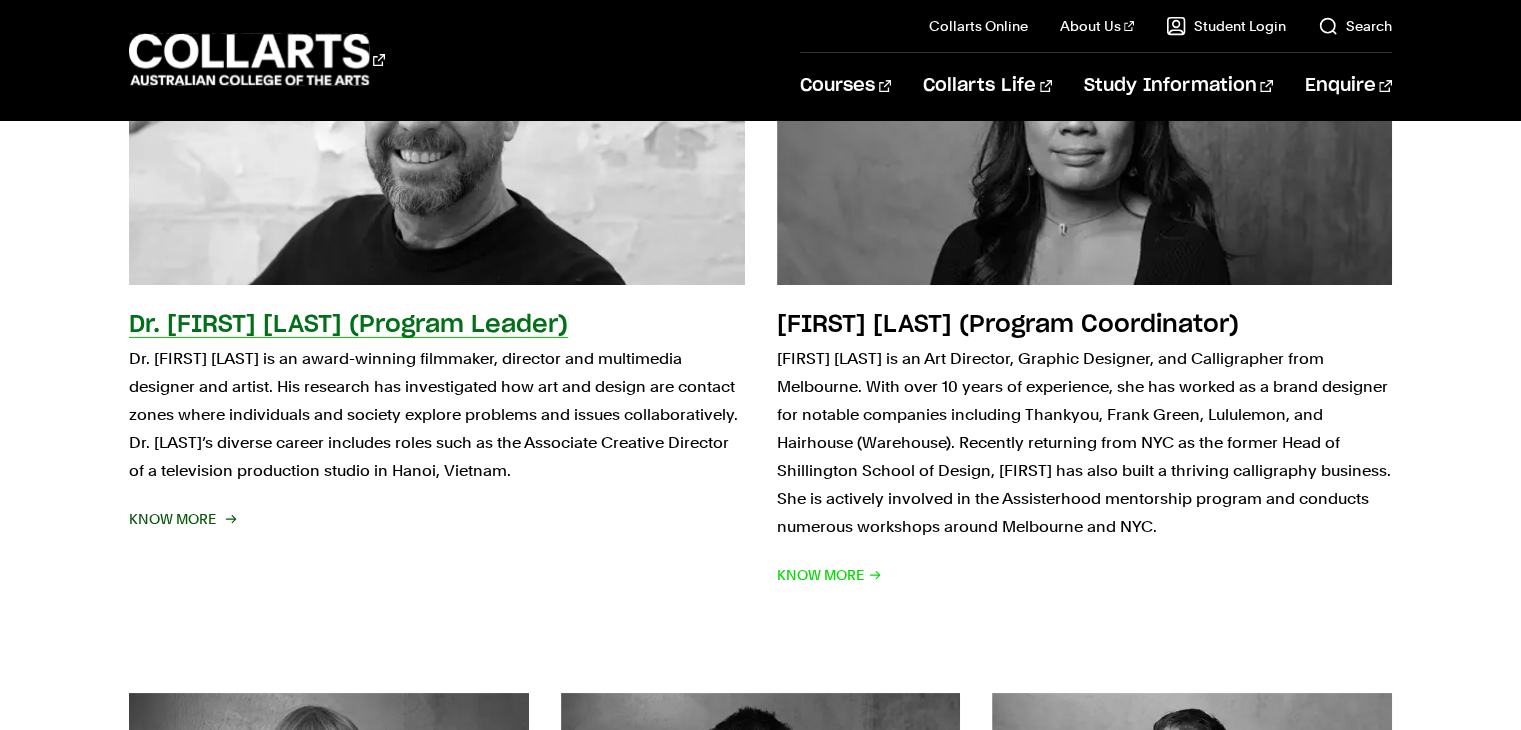 click on "Dr. Cameron Rose (Program Leader)" at bounding box center [348, 325] 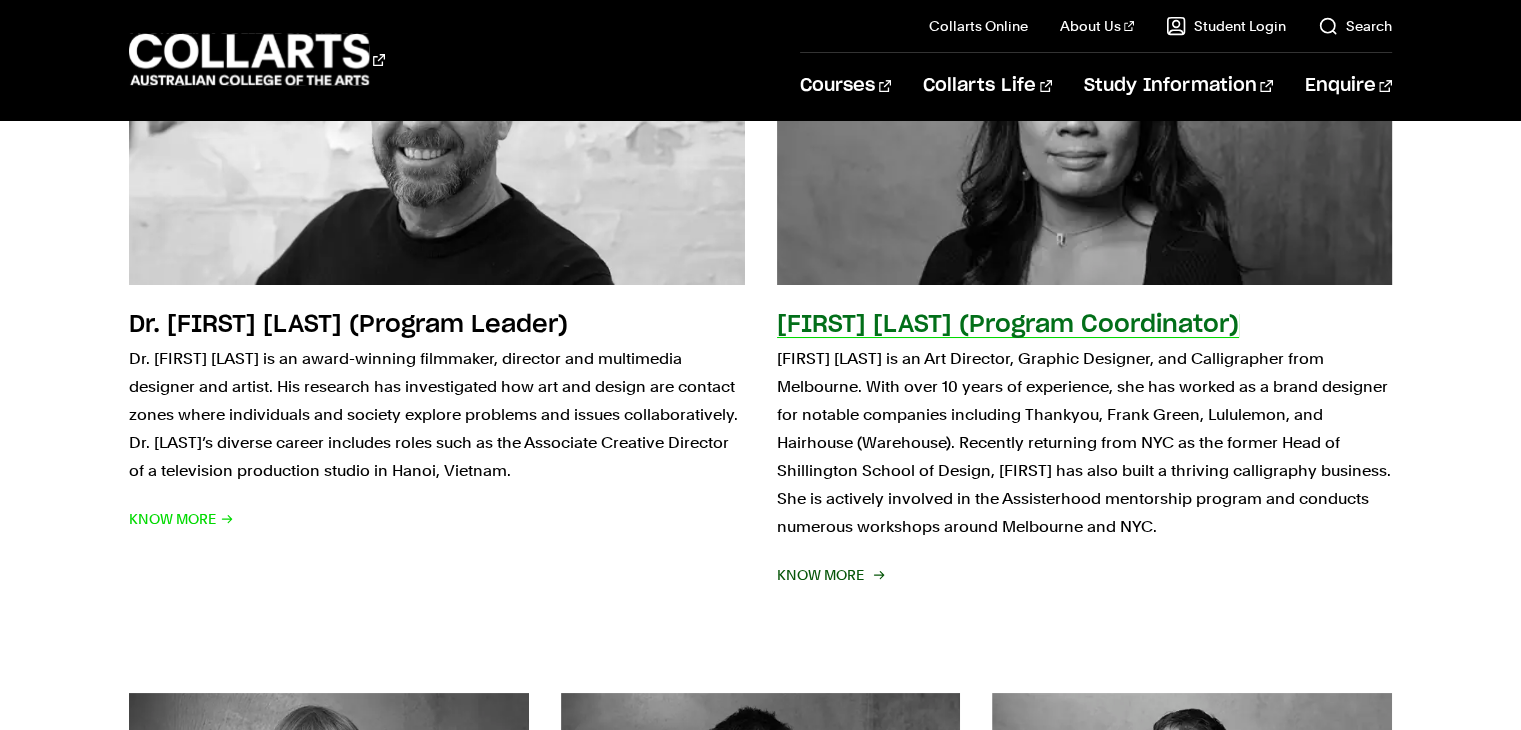 click on "Cathy Sison (Program Coordinator)" at bounding box center (1008, 325) 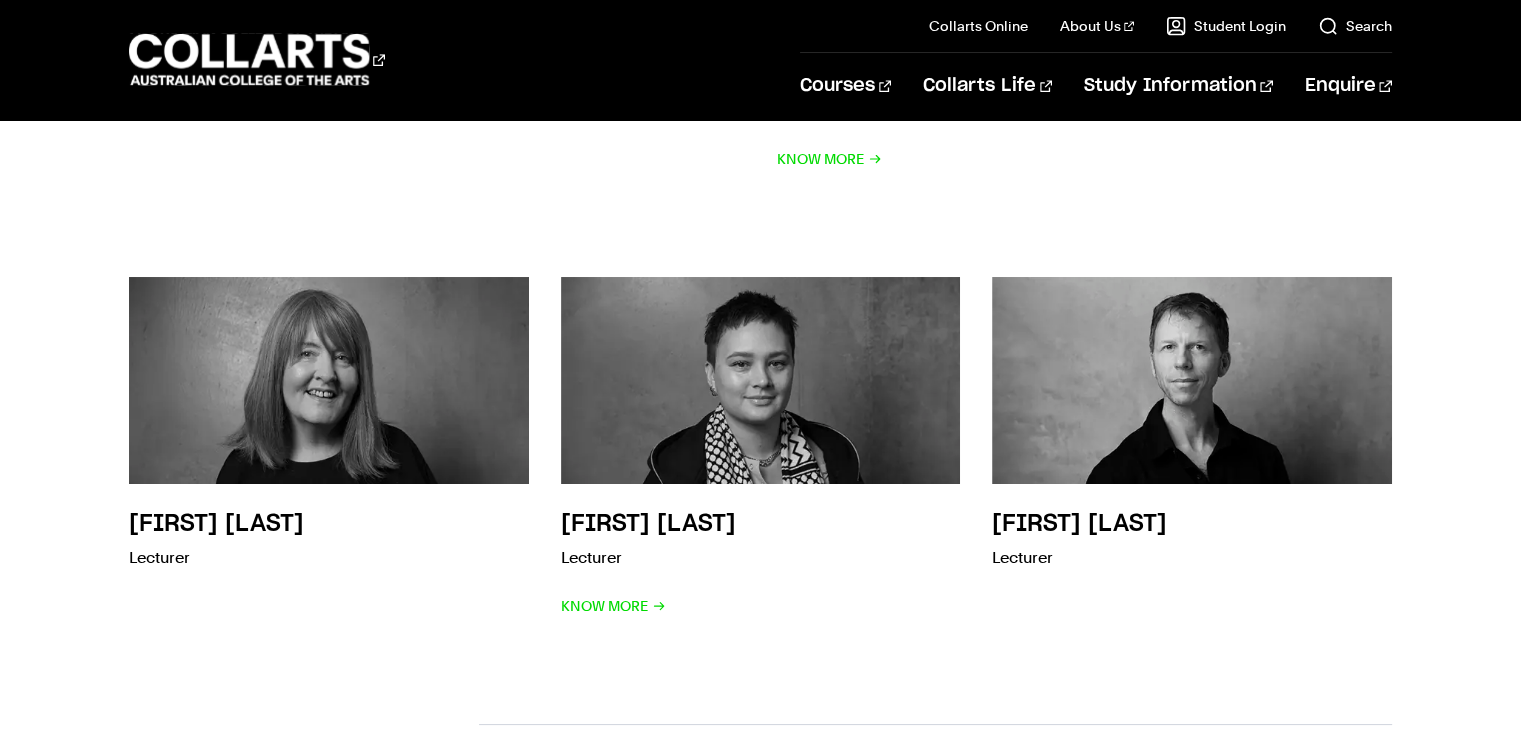 scroll, scrollTop: 1100, scrollLeft: 0, axis: vertical 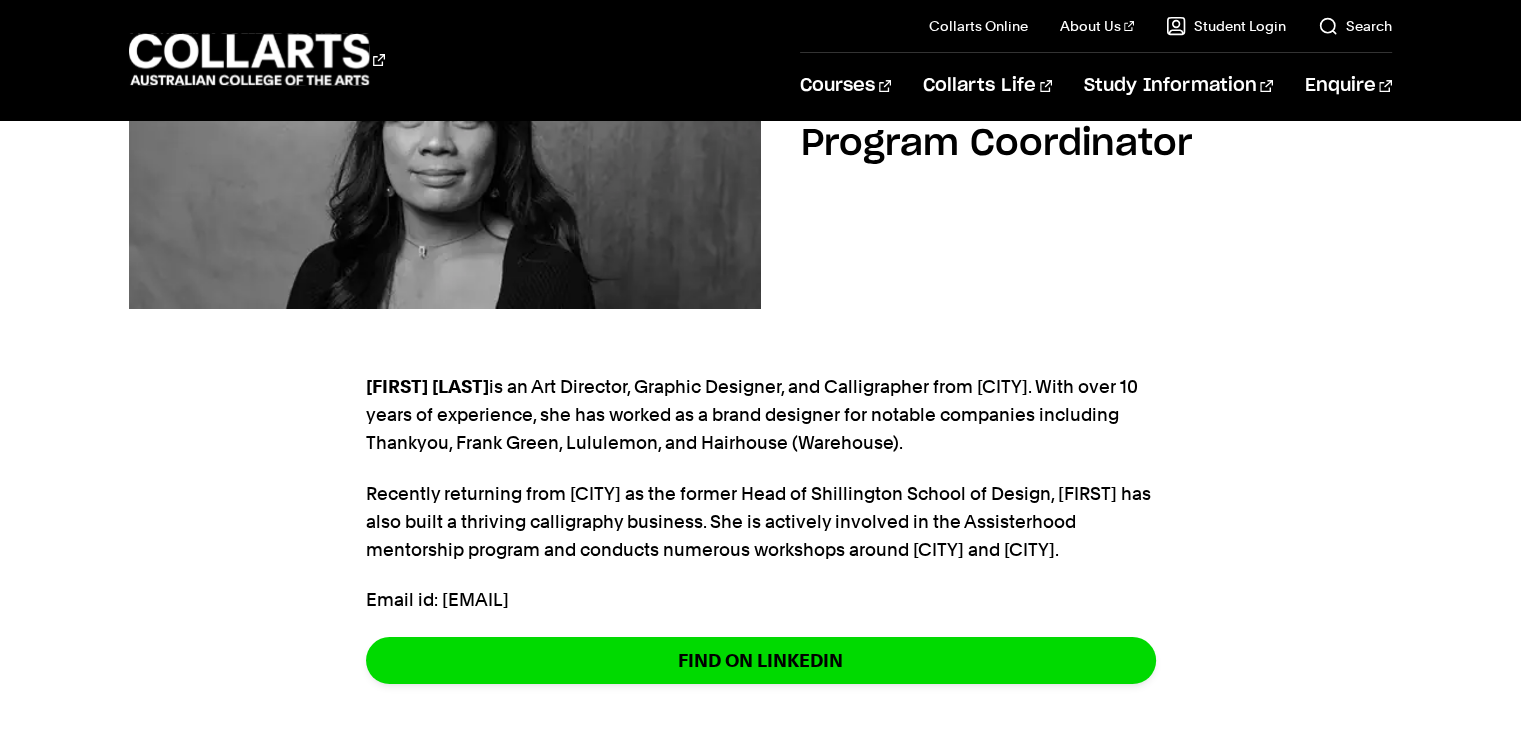 drag, startPoint x: 558, startPoint y: 596, endPoint x: 520, endPoint y: 619, distance: 44.418465 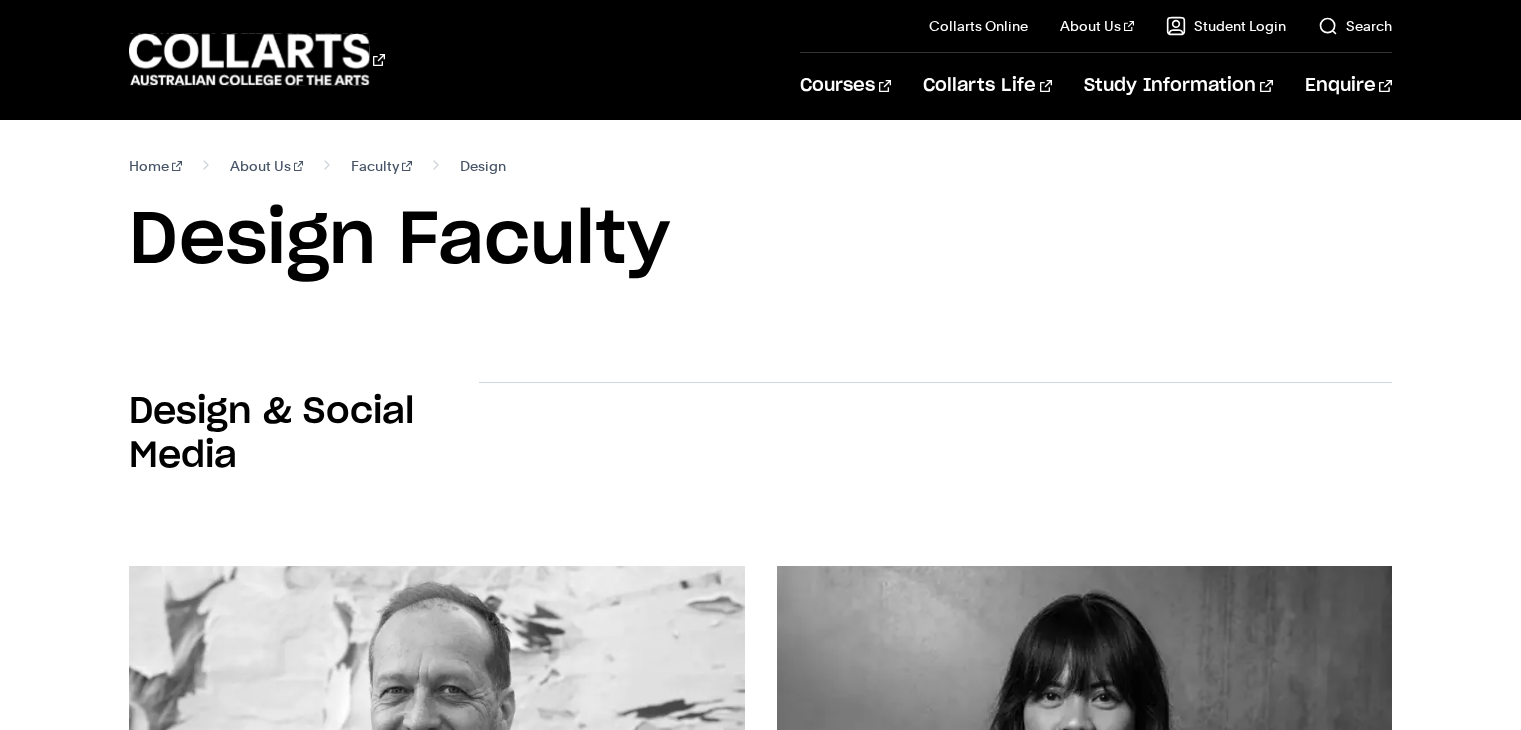 scroll, scrollTop: 400, scrollLeft: 0, axis: vertical 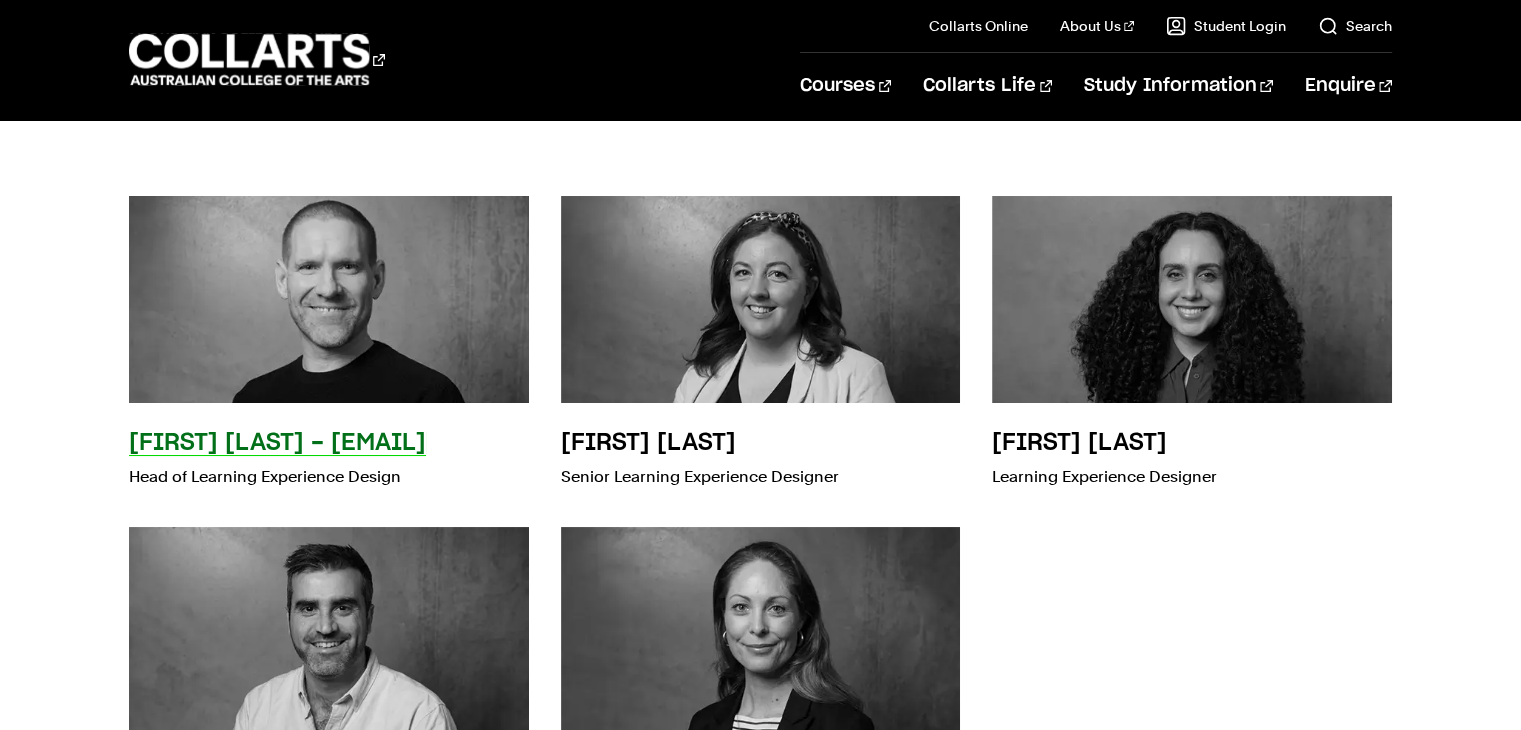 click on "Stephen Wheat - swheat@collarts.edu.au" at bounding box center [277, 443] 